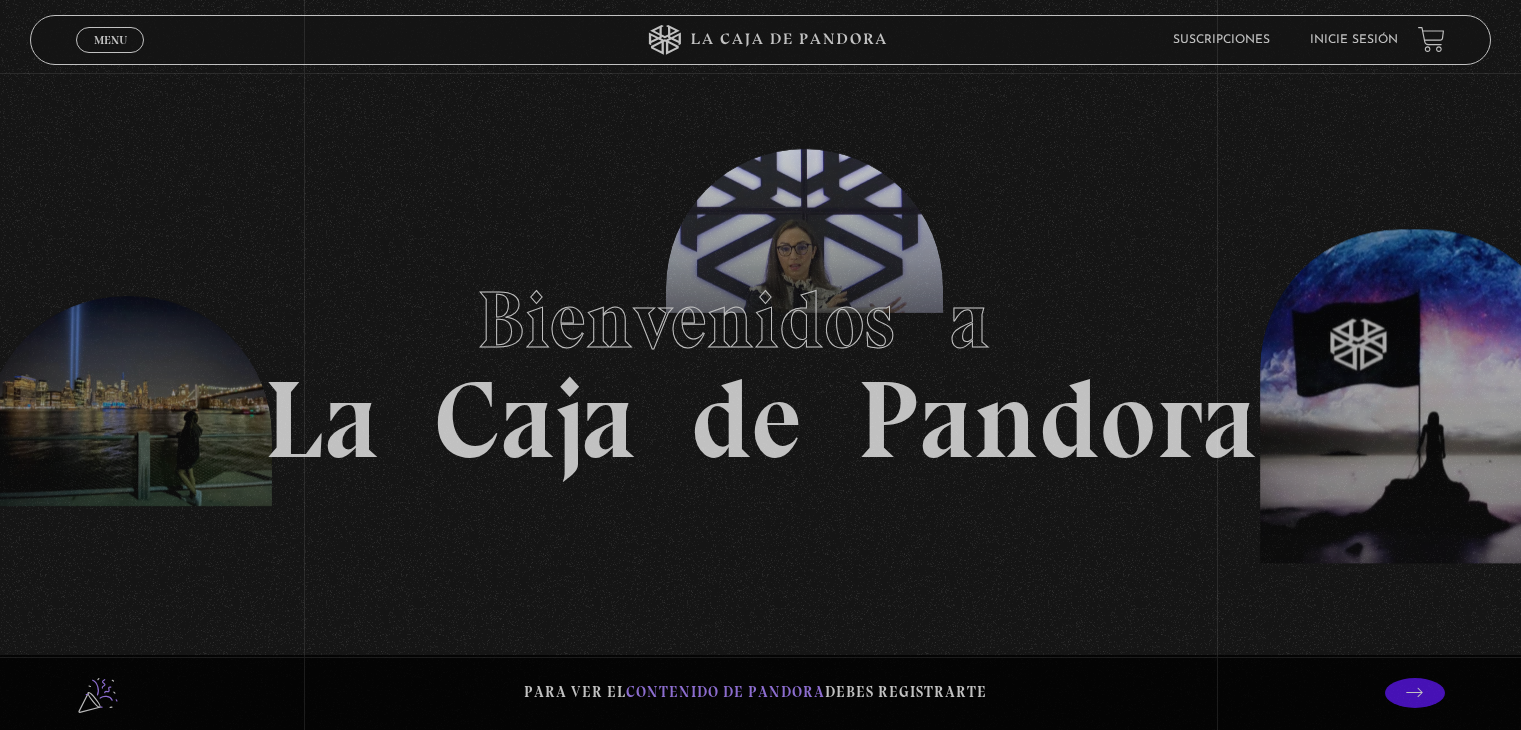 scroll, scrollTop: 0, scrollLeft: 0, axis: both 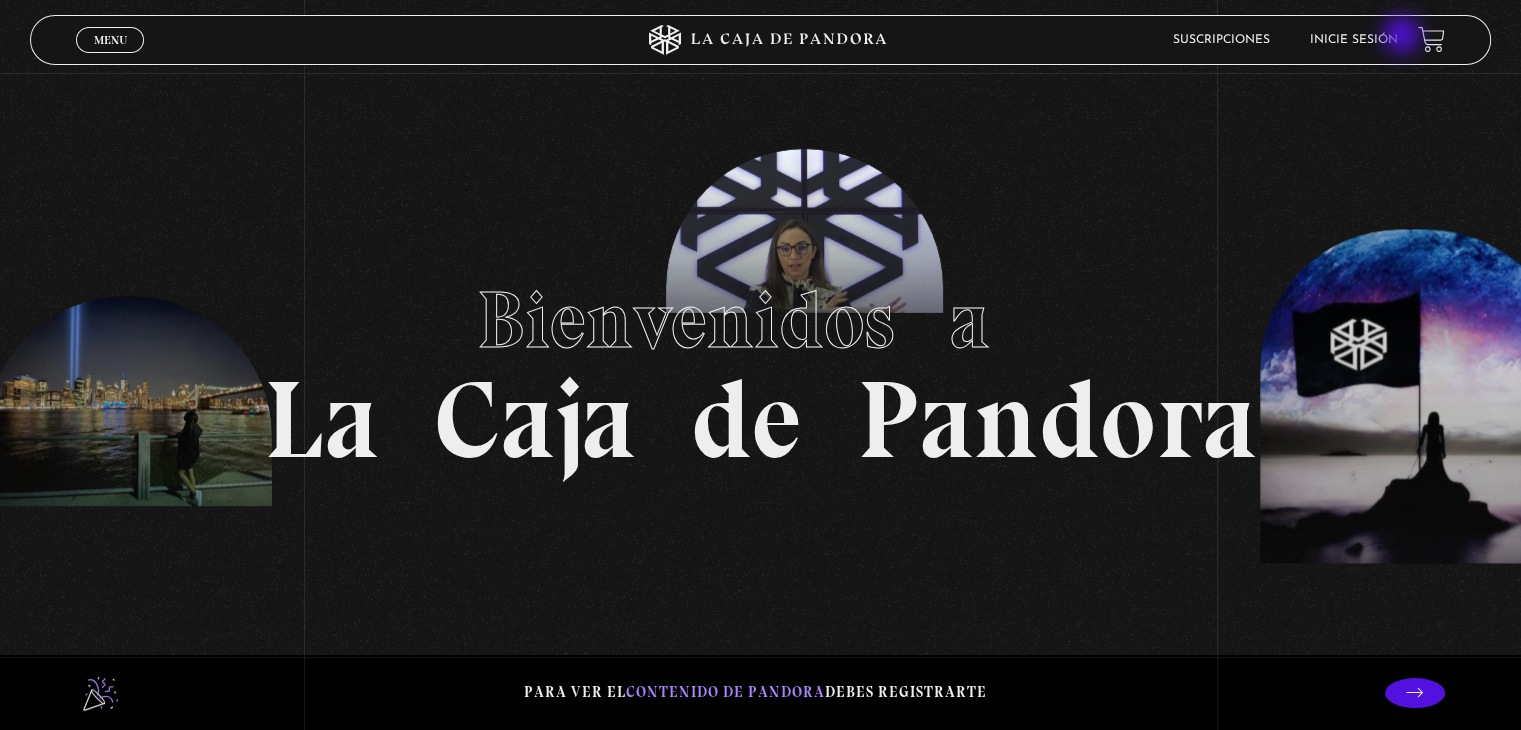 click on "Inicie sesión" at bounding box center [1354, 40] 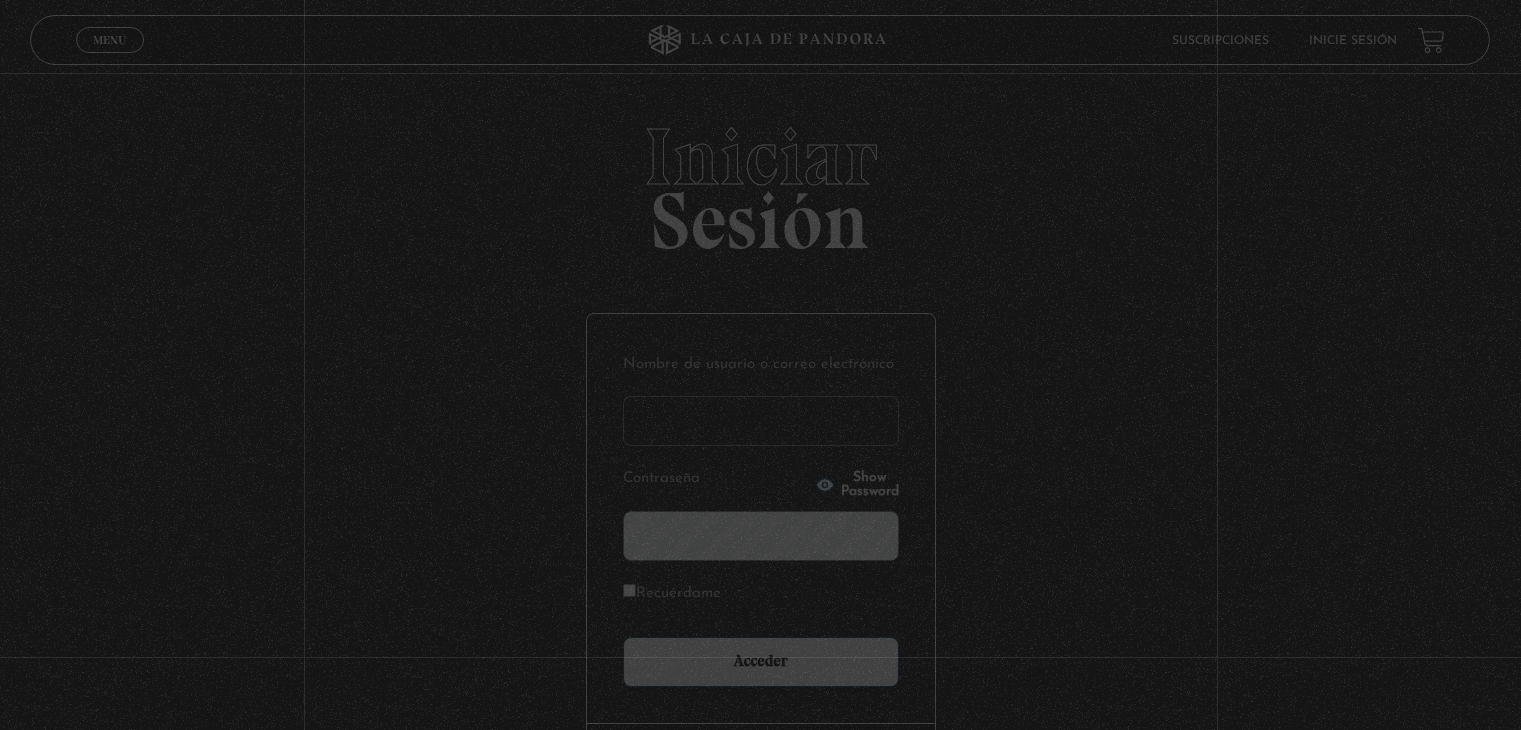 scroll, scrollTop: 0, scrollLeft: 0, axis: both 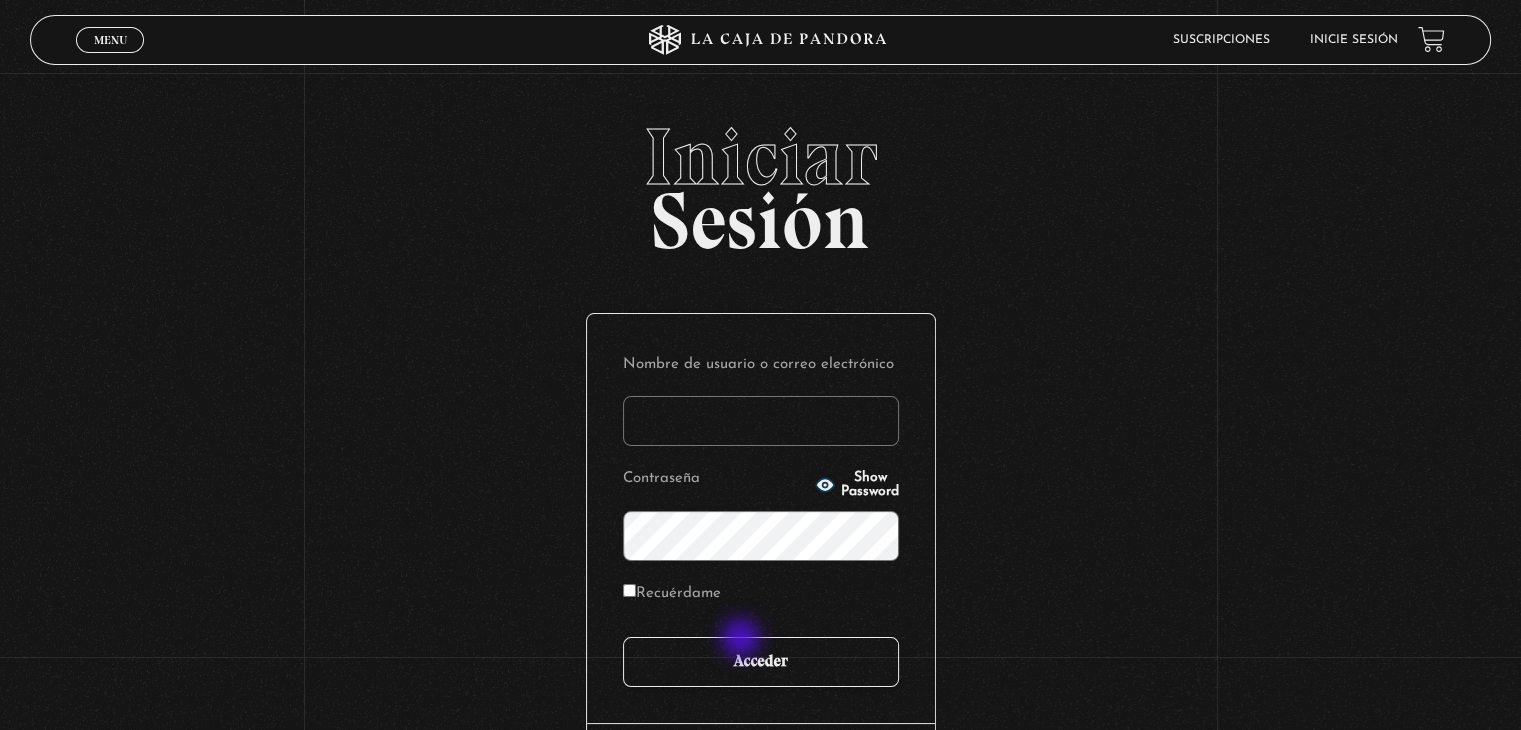 type on "Ara" 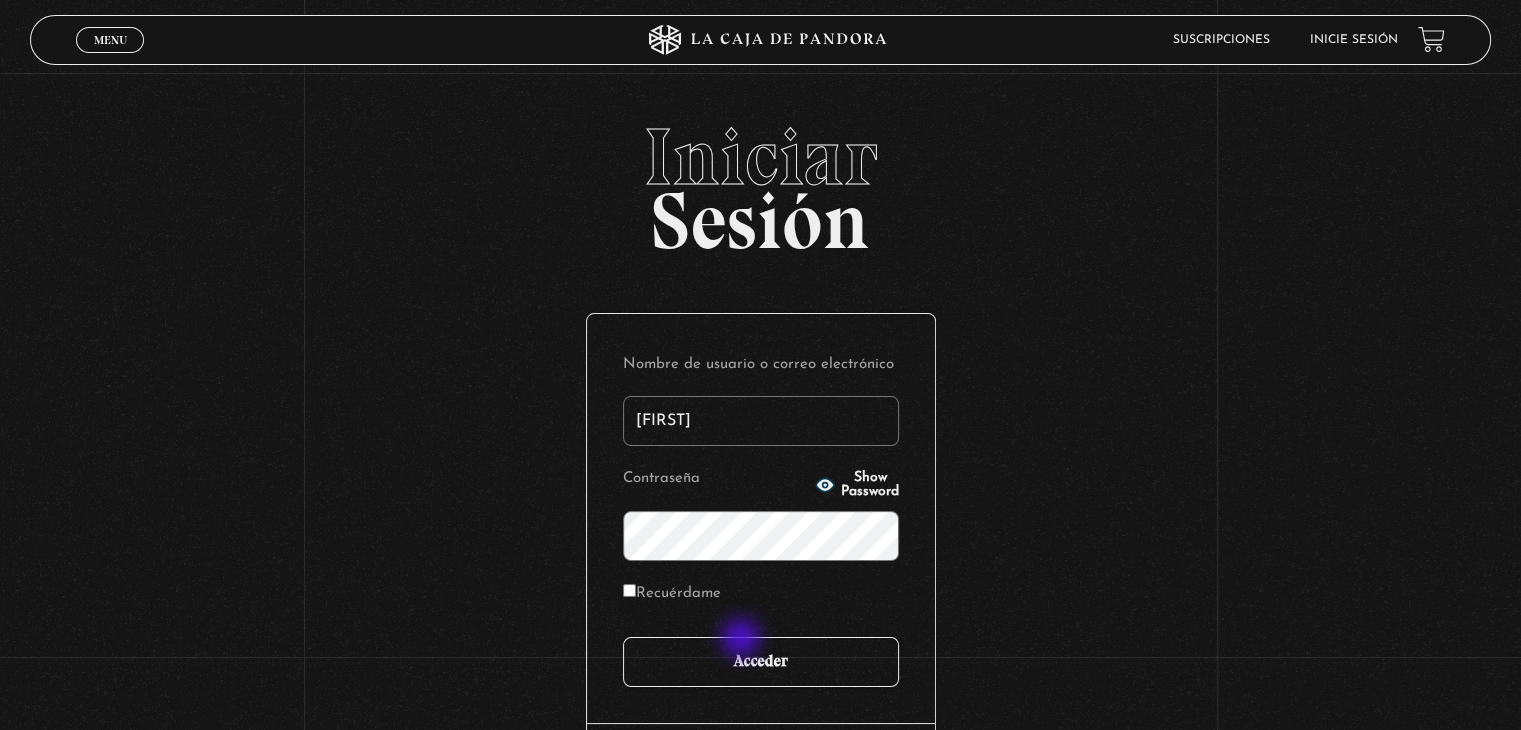 click on "Acceder" at bounding box center (761, 662) 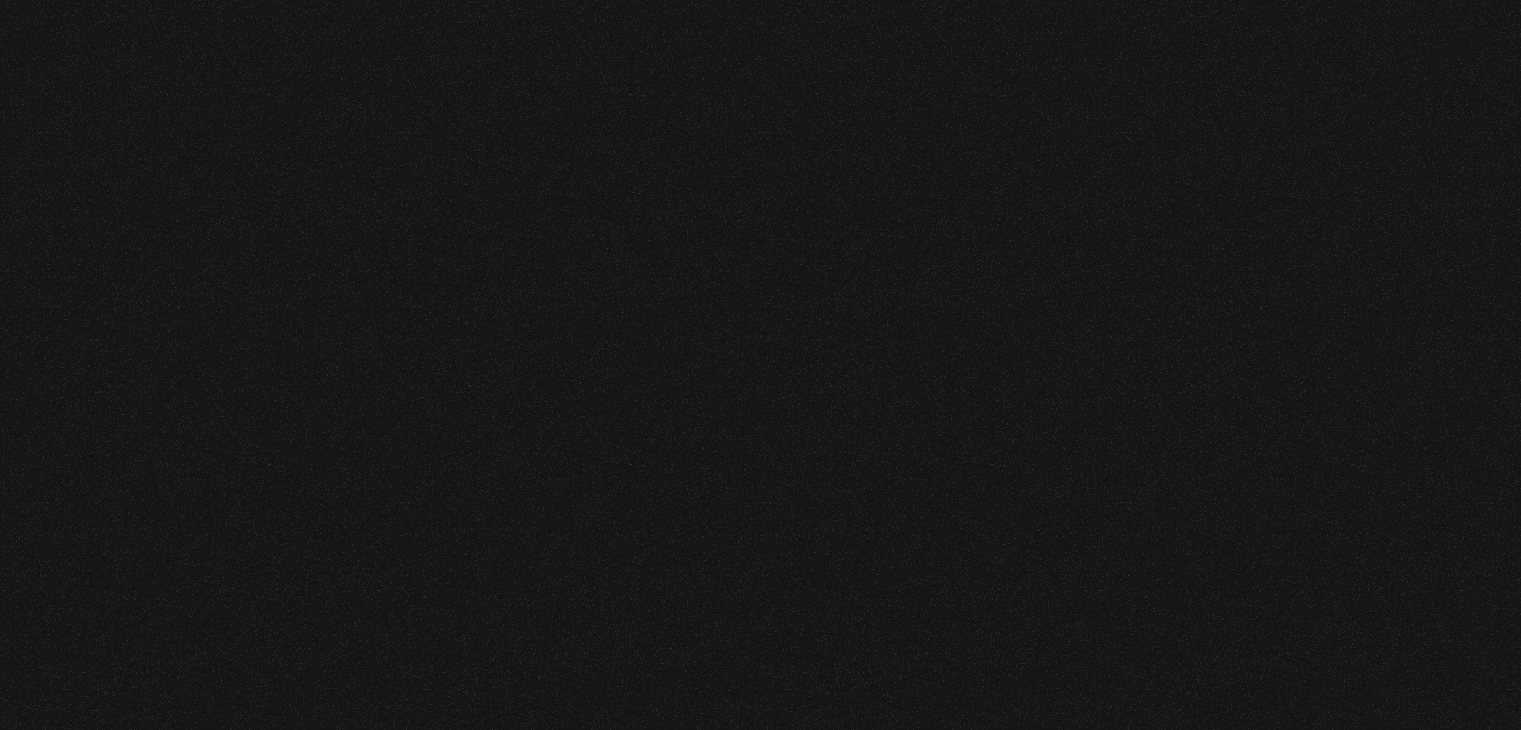 scroll, scrollTop: 0, scrollLeft: 0, axis: both 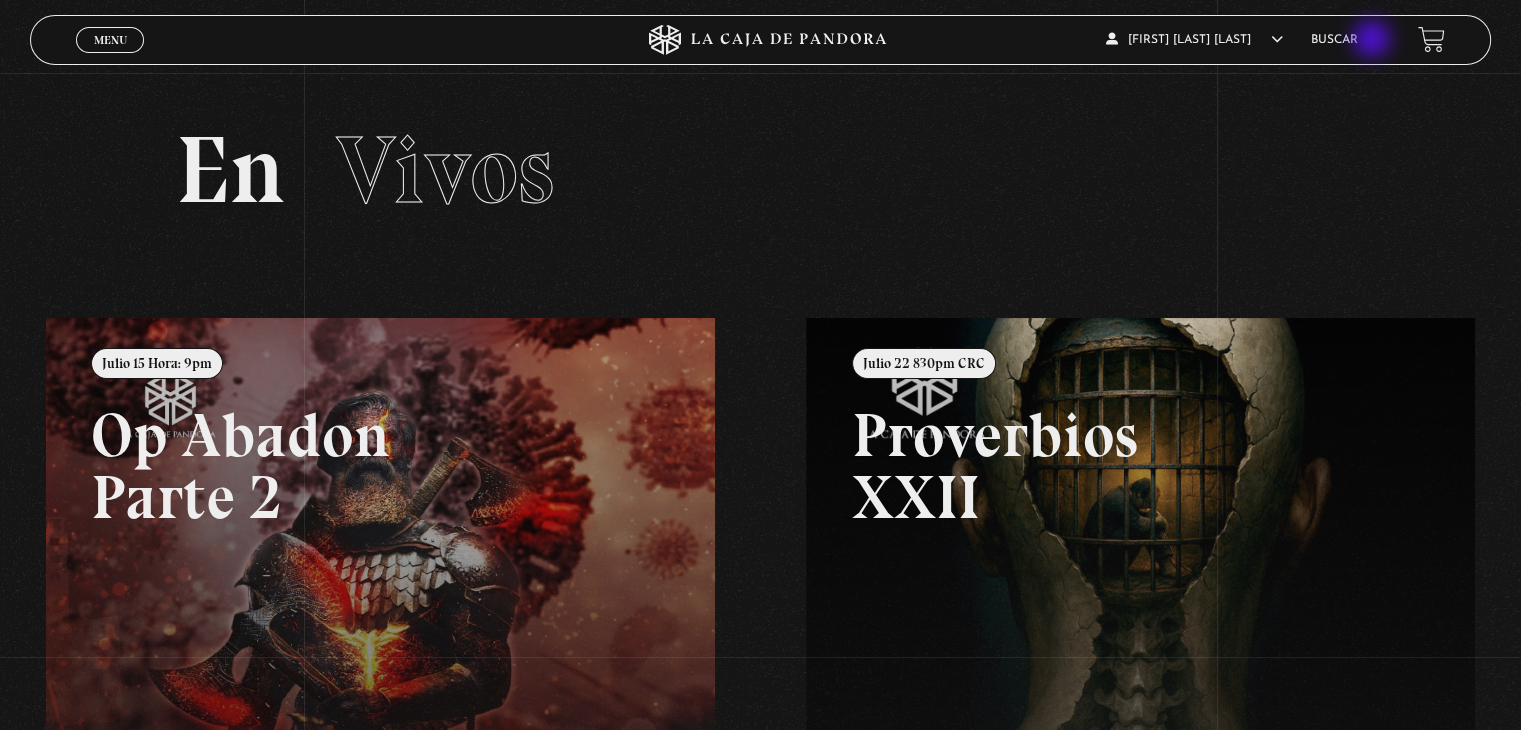 click on "Buscar" at bounding box center (1354, 39) 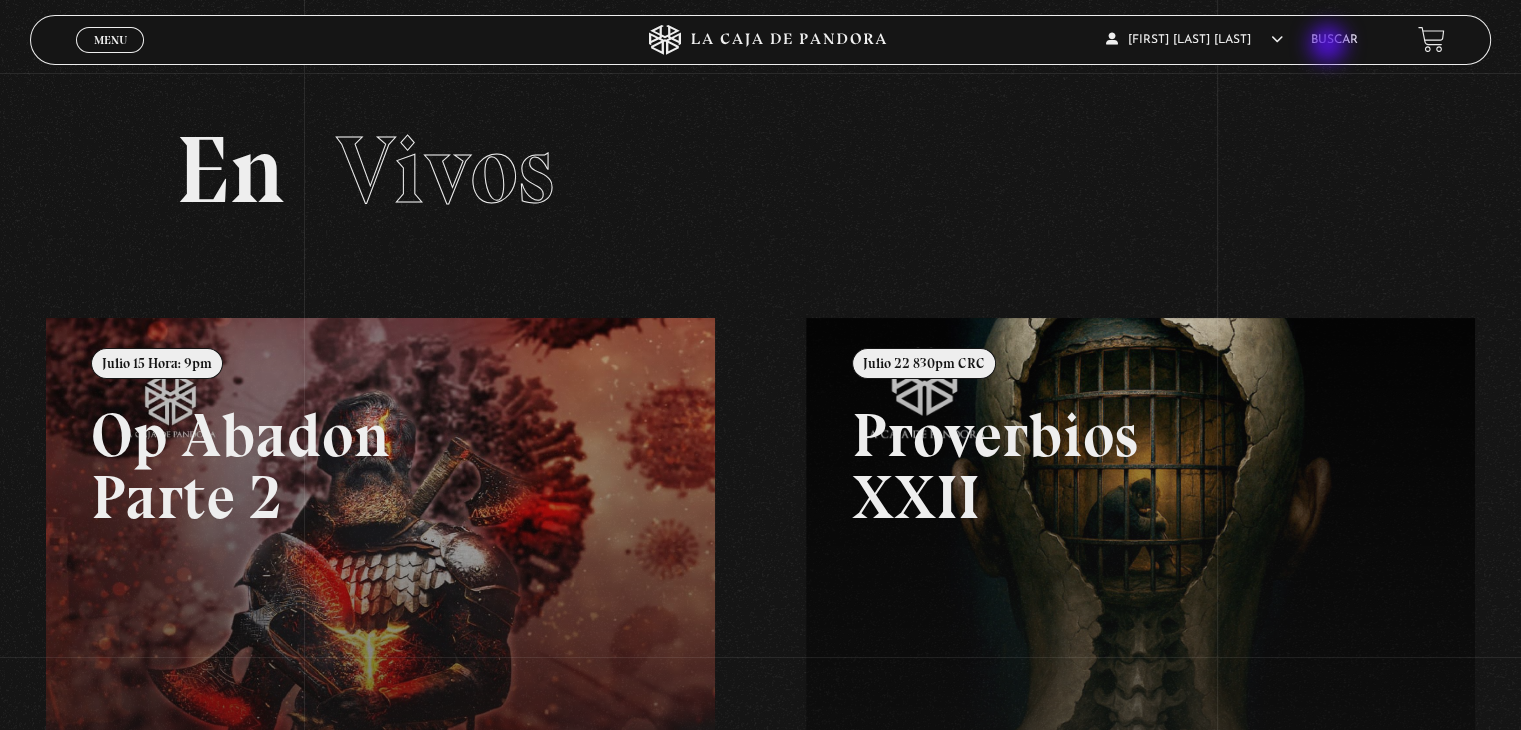 click on "Buscar" at bounding box center (1334, 40) 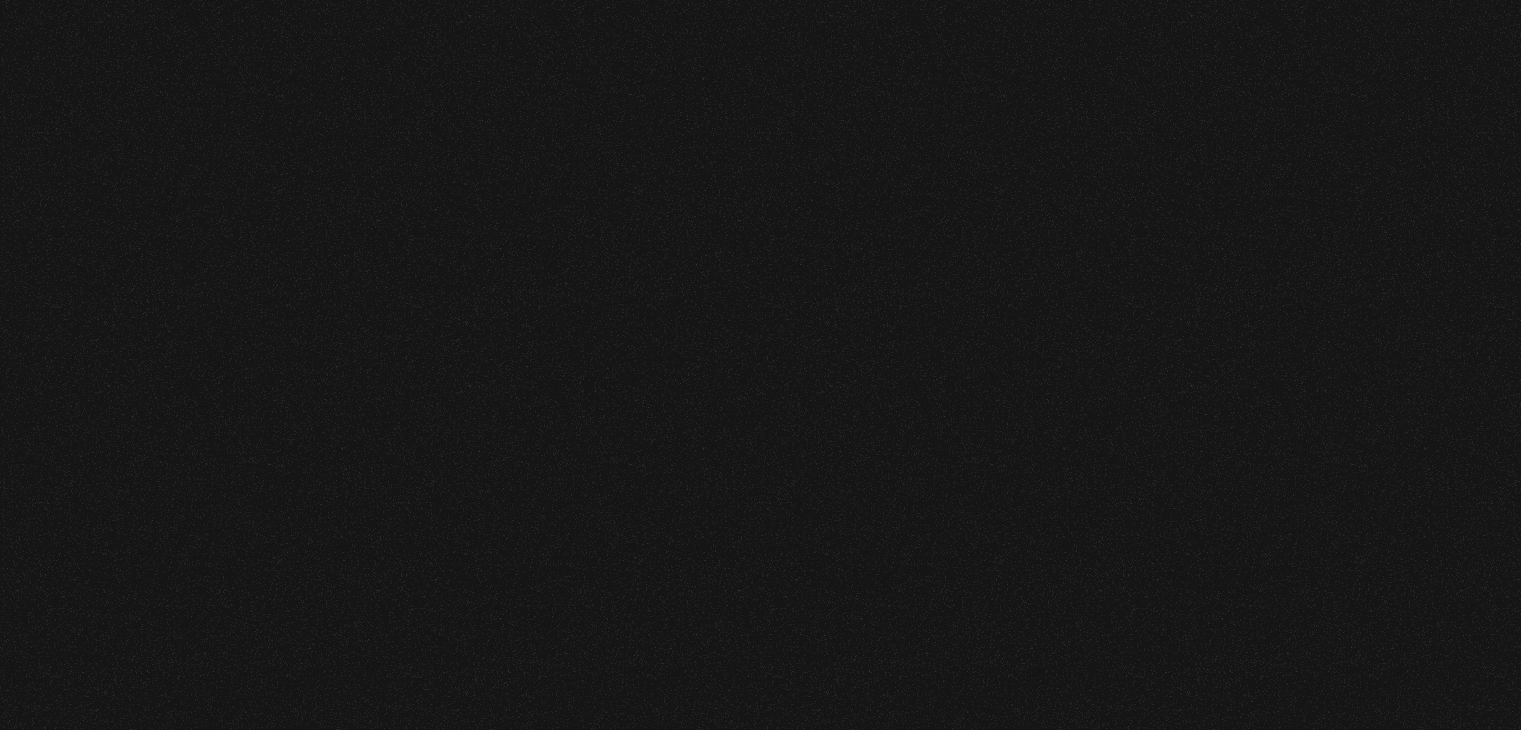 scroll, scrollTop: 0, scrollLeft: 0, axis: both 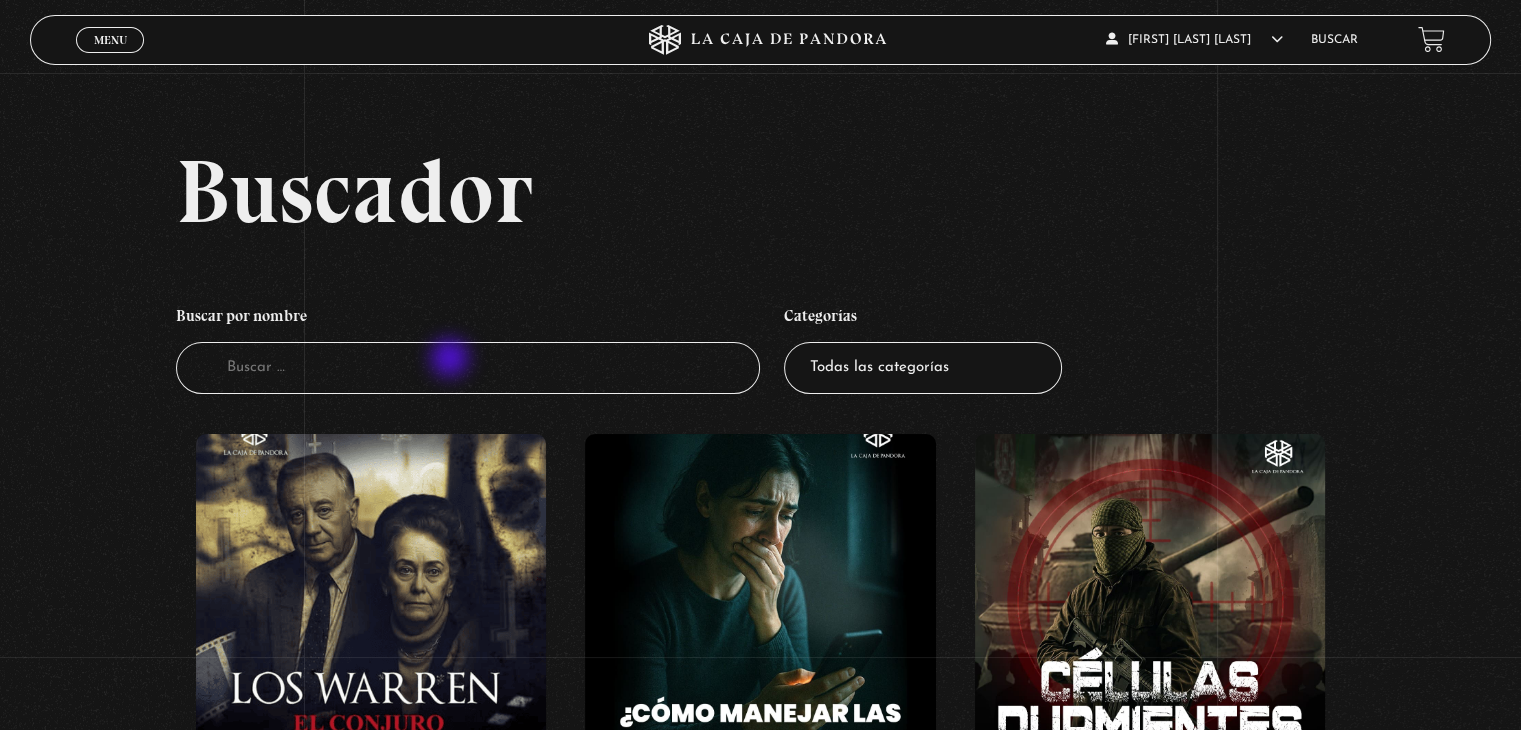 click on "Buscador" at bounding box center (468, 368) 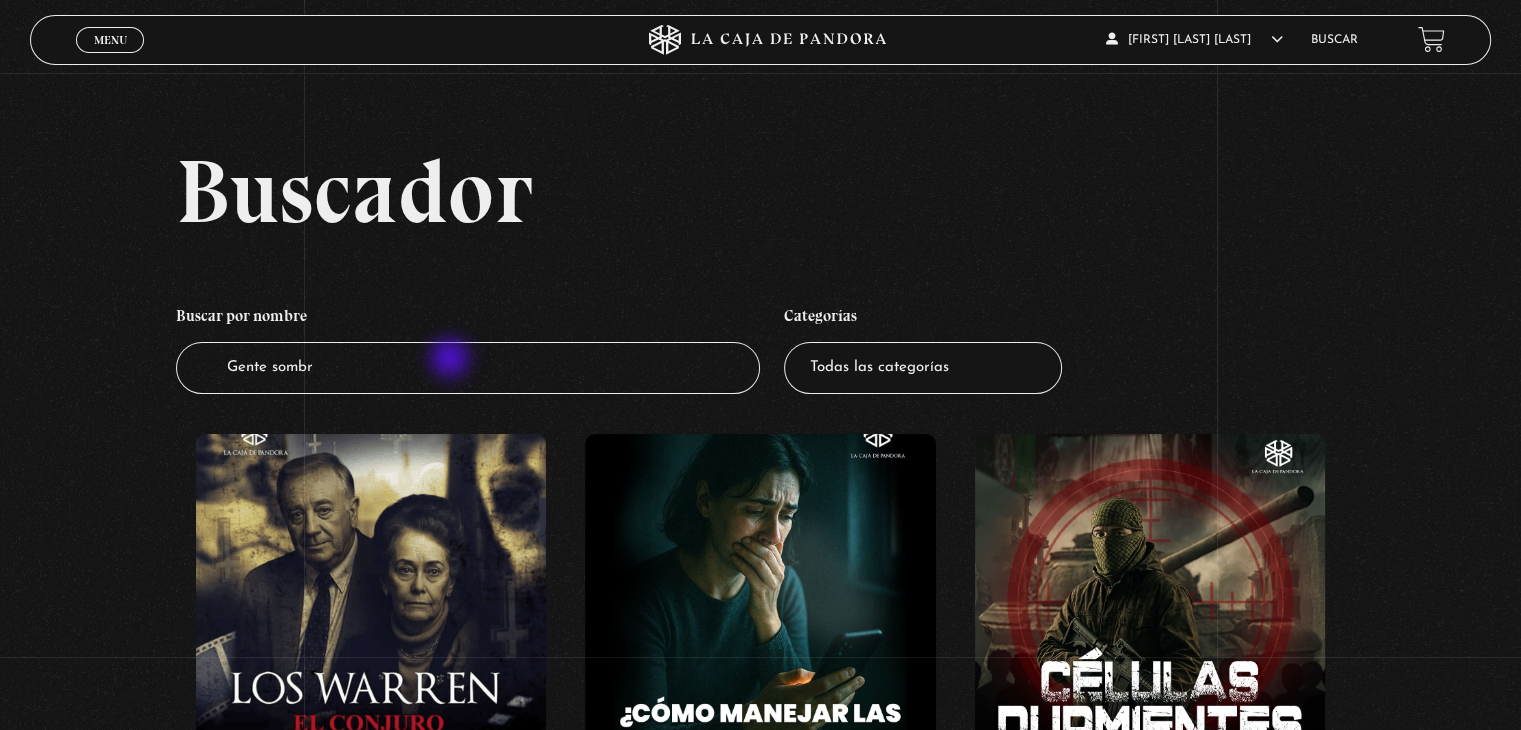 type on "Gente sombra" 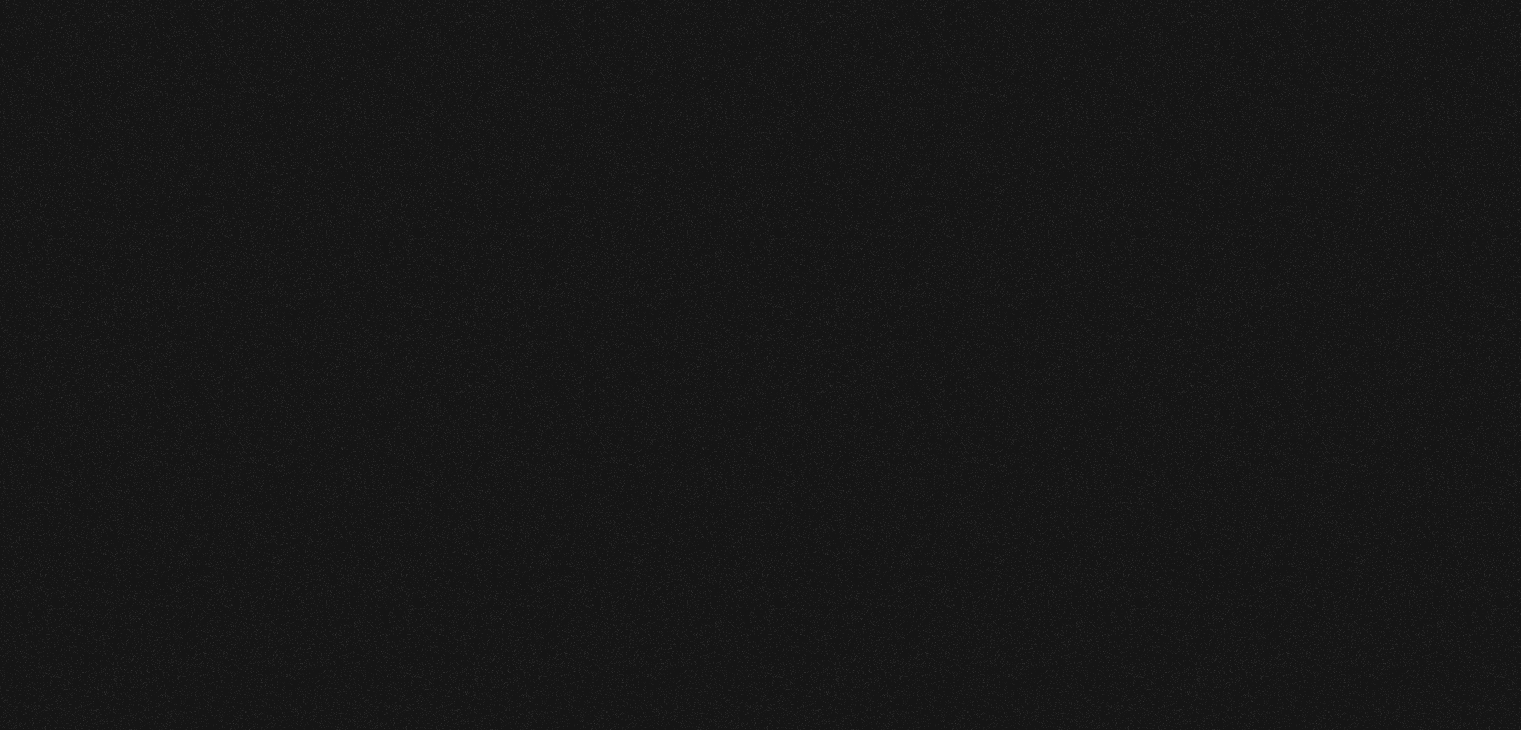 scroll, scrollTop: 0, scrollLeft: 0, axis: both 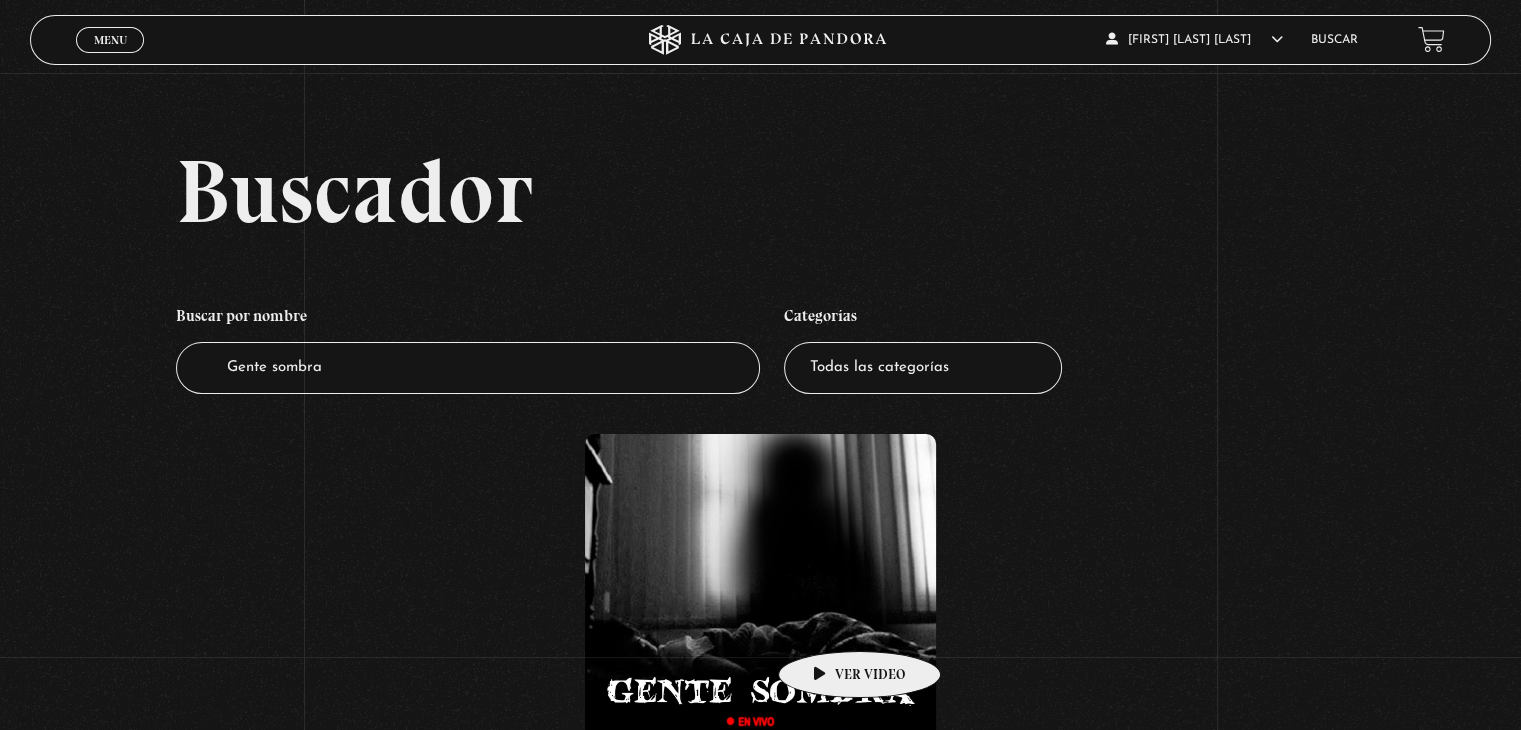 click at bounding box center [760, 614] 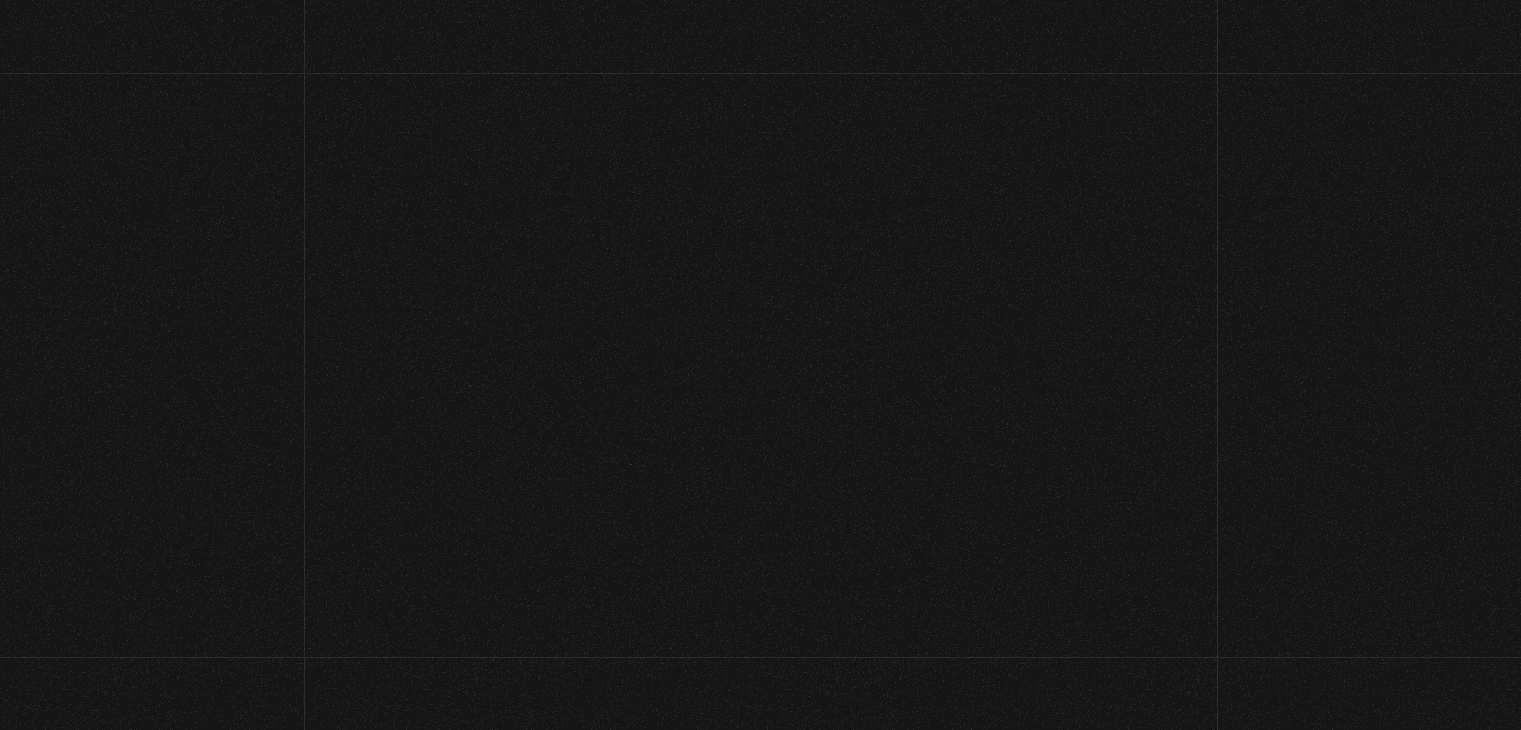 scroll, scrollTop: 0, scrollLeft: 0, axis: both 